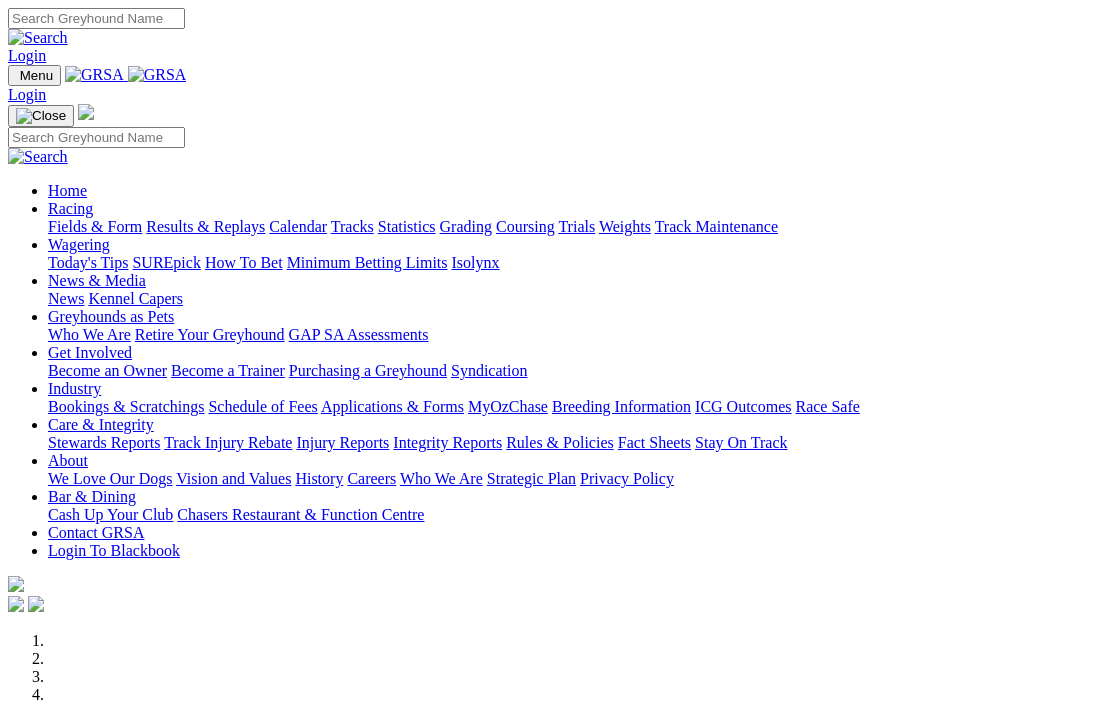 scroll, scrollTop: 447, scrollLeft: 0, axis: vertical 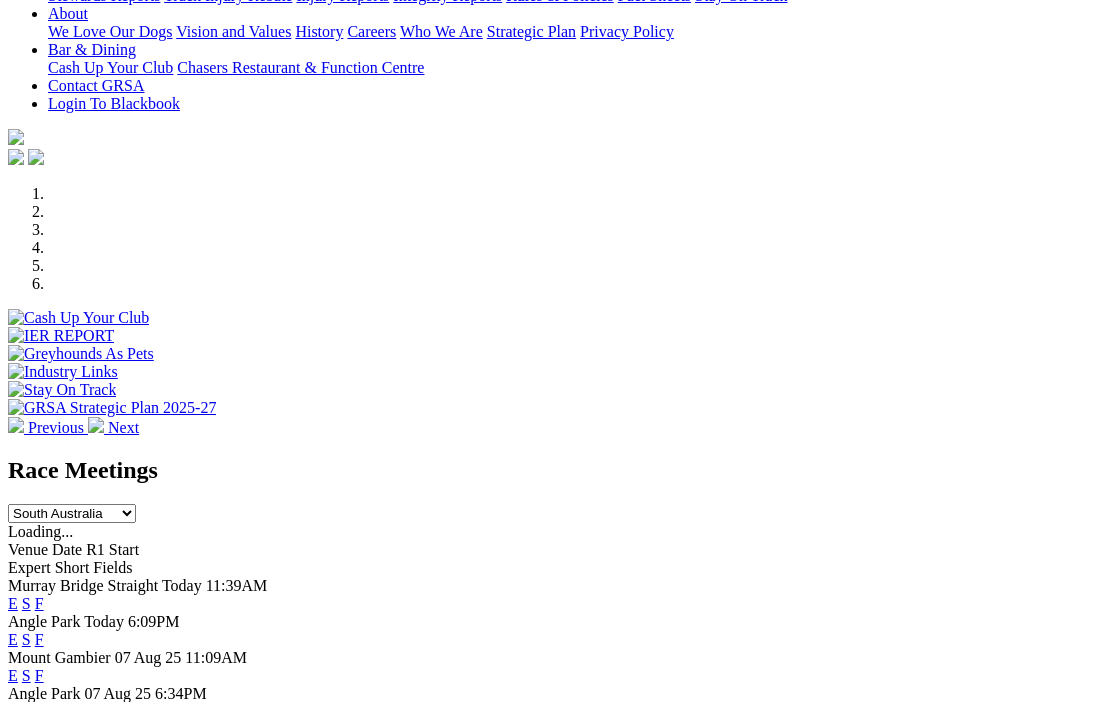 click on "F" at bounding box center [39, 711] 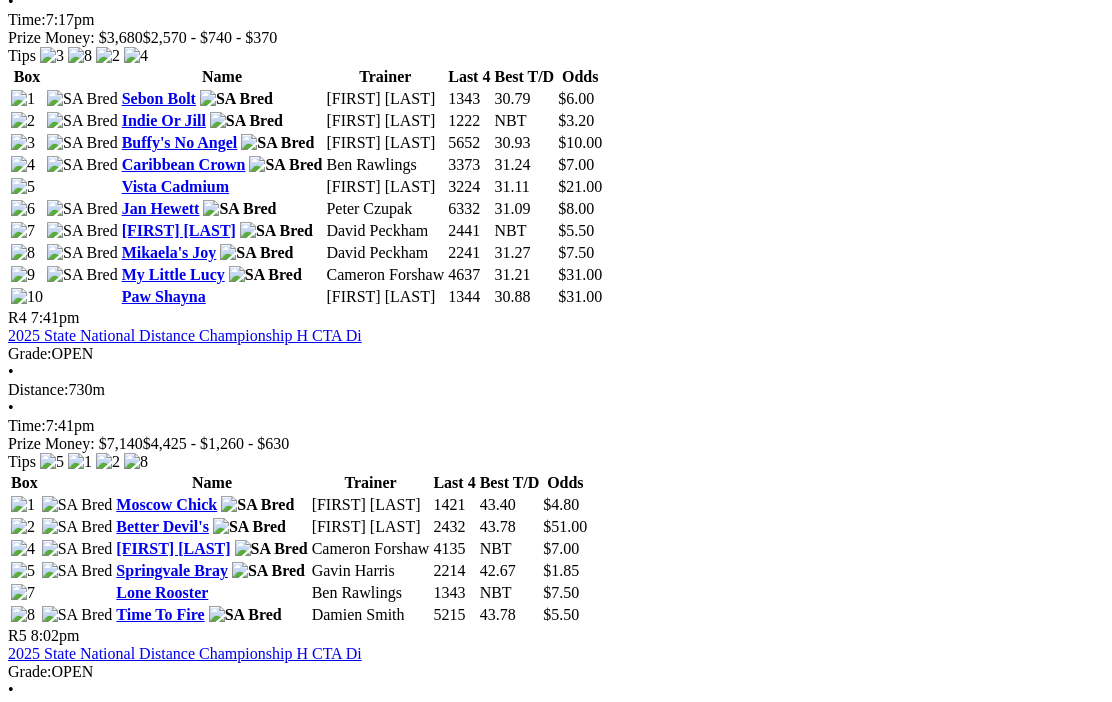 scroll, scrollTop: 1873, scrollLeft: 0, axis: vertical 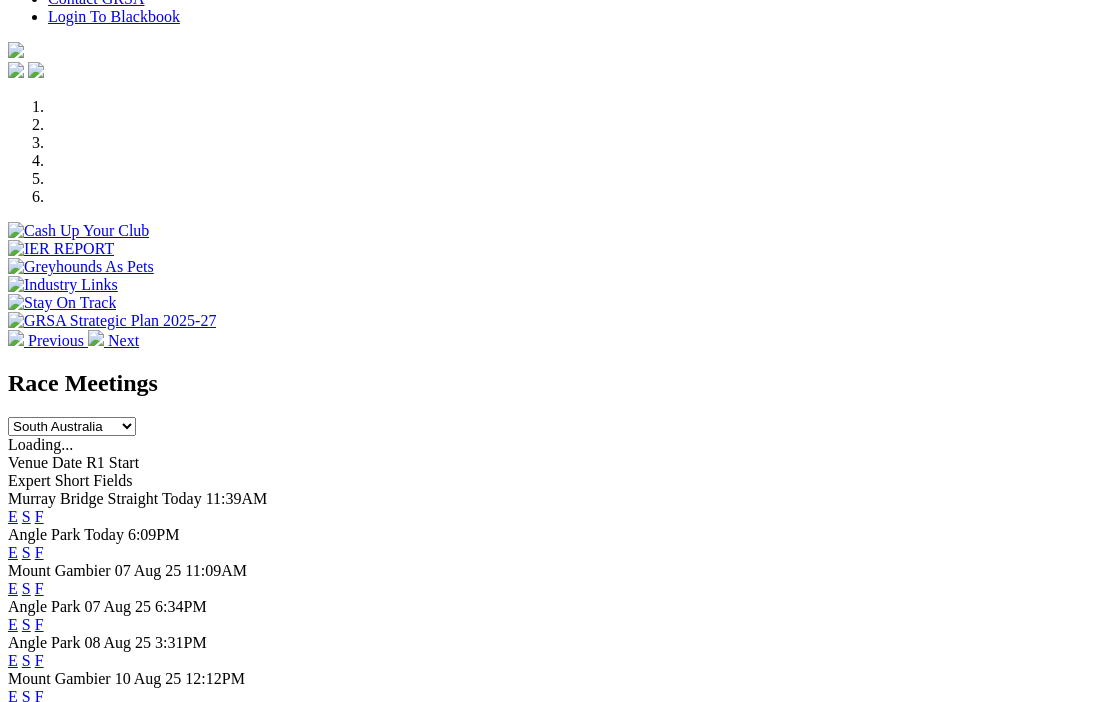 click on "F" at bounding box center [39, 660] 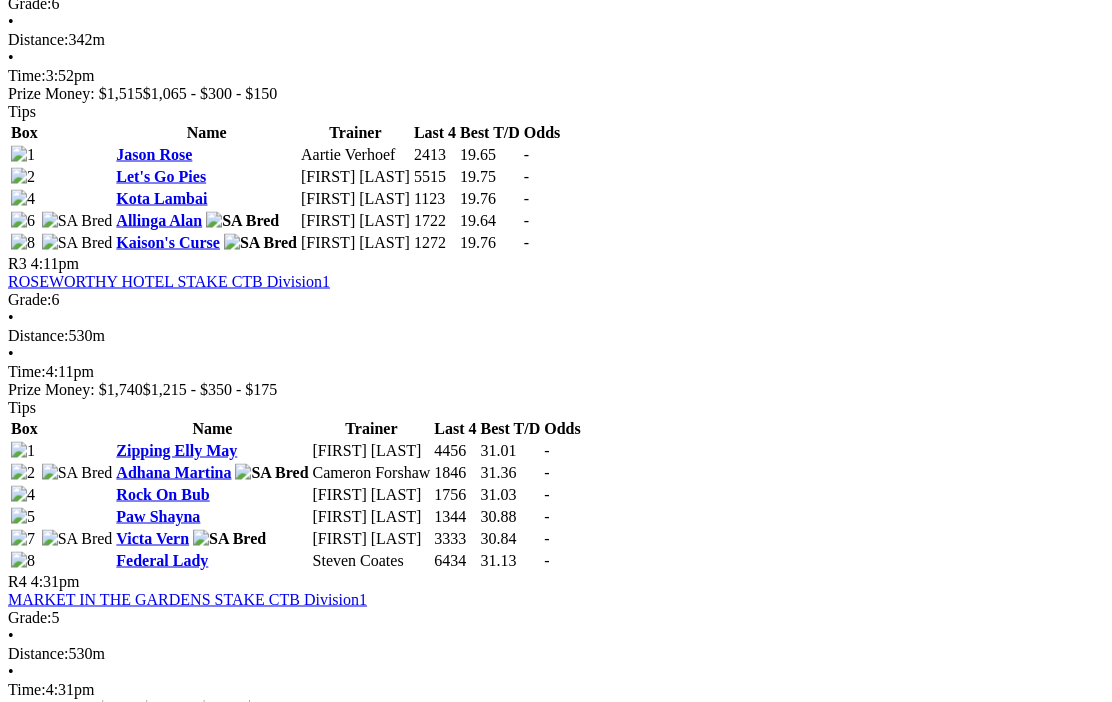 scroll, scrollTop: 1330, scrollLeft: 0, axis: vertical 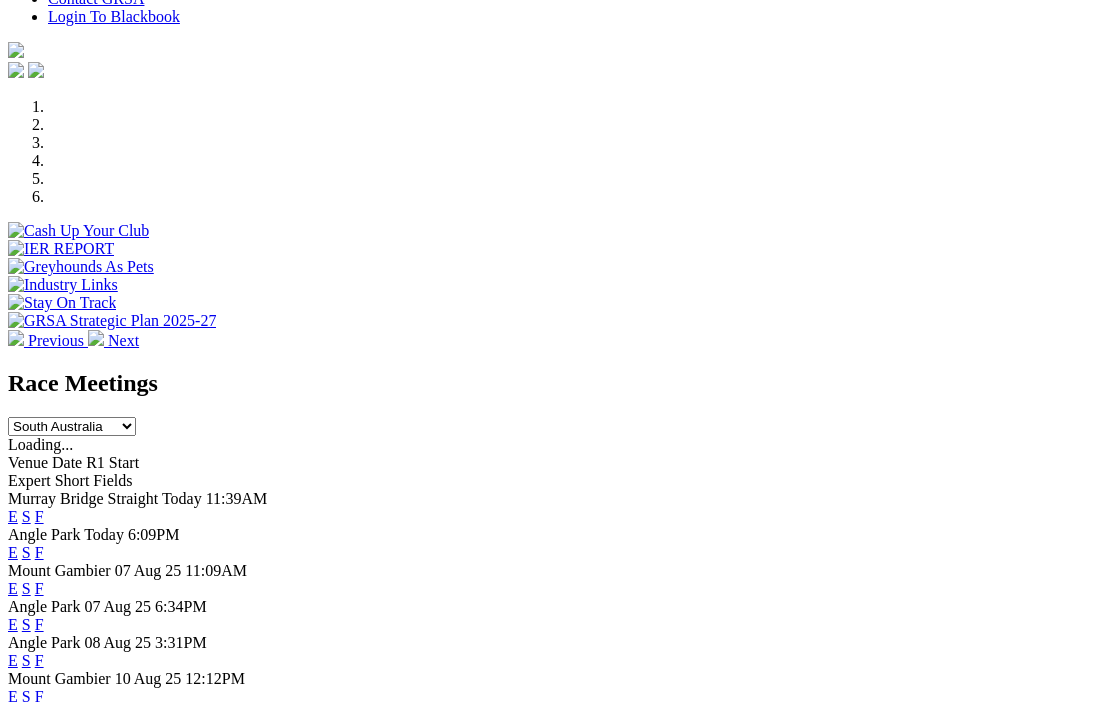 click on "F" at bounding box center (39, 516) 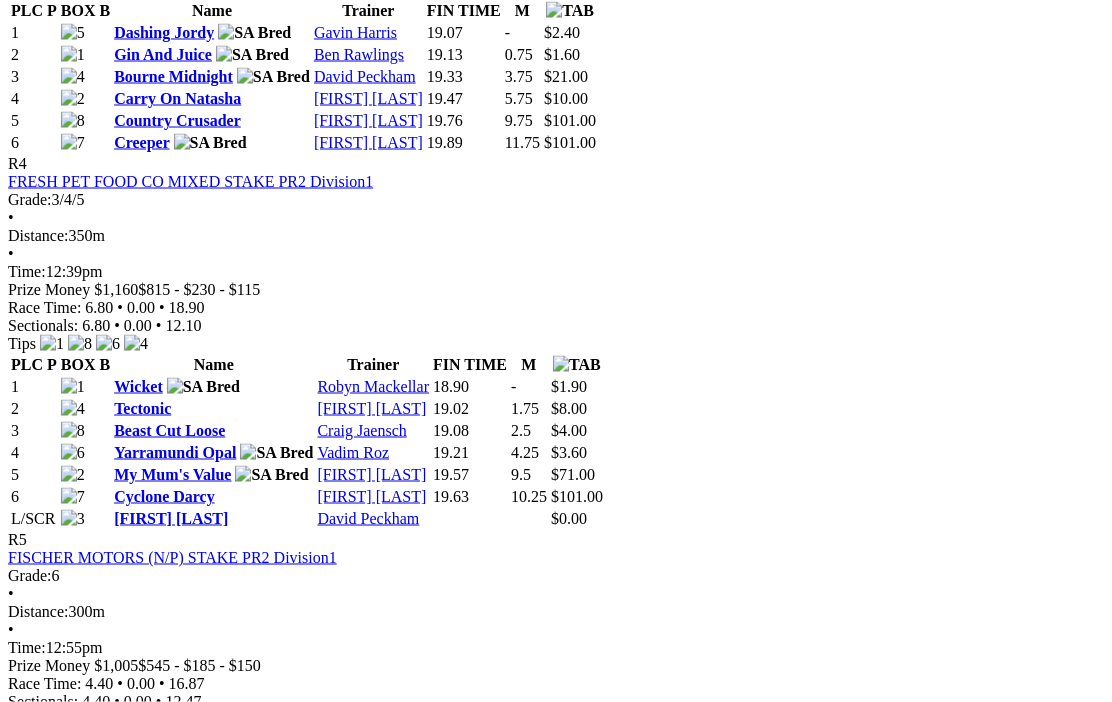 scroll, scrollTop: 1909, scrollLeft: 0, axis: vertical 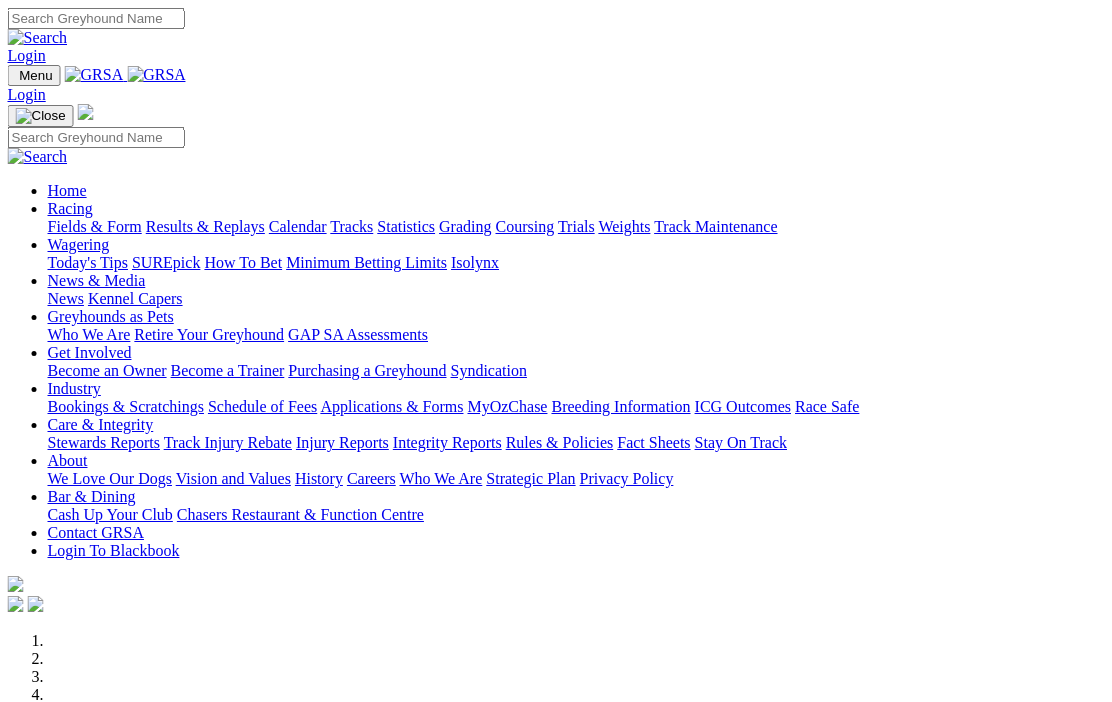 click on "Racing" at bounding box center (70, 208) 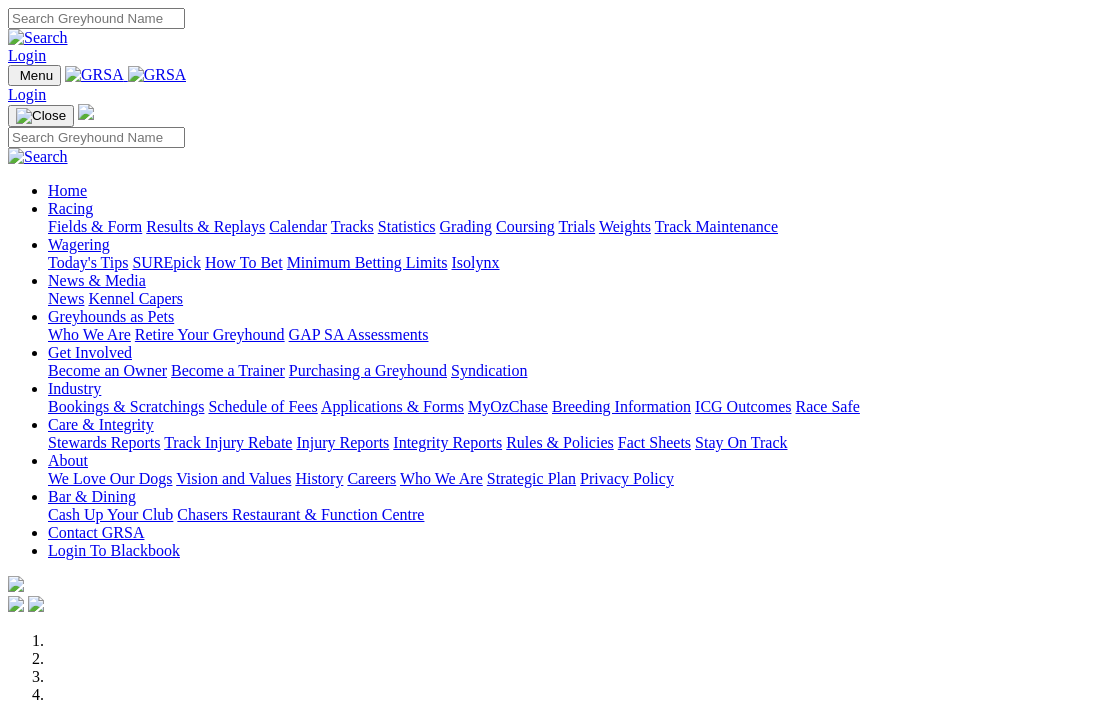 click on "Results & Replays" at bounding box center [205, 226] 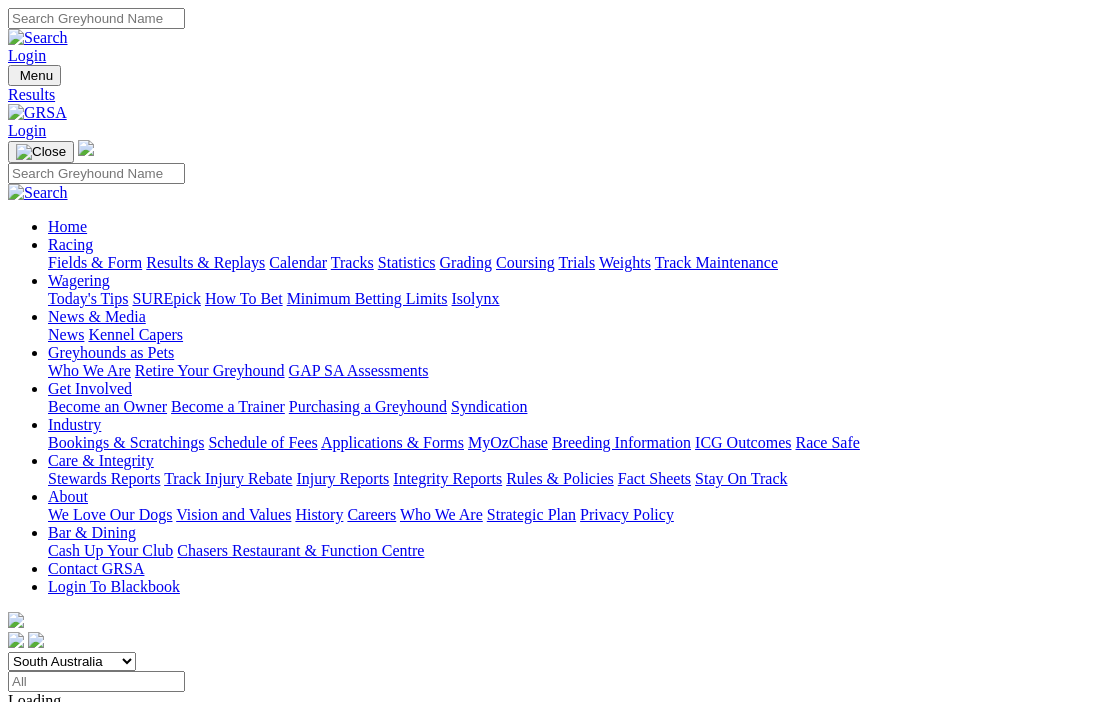 scroll, scrollTop: 0, scrollLeft: 0, axis: both 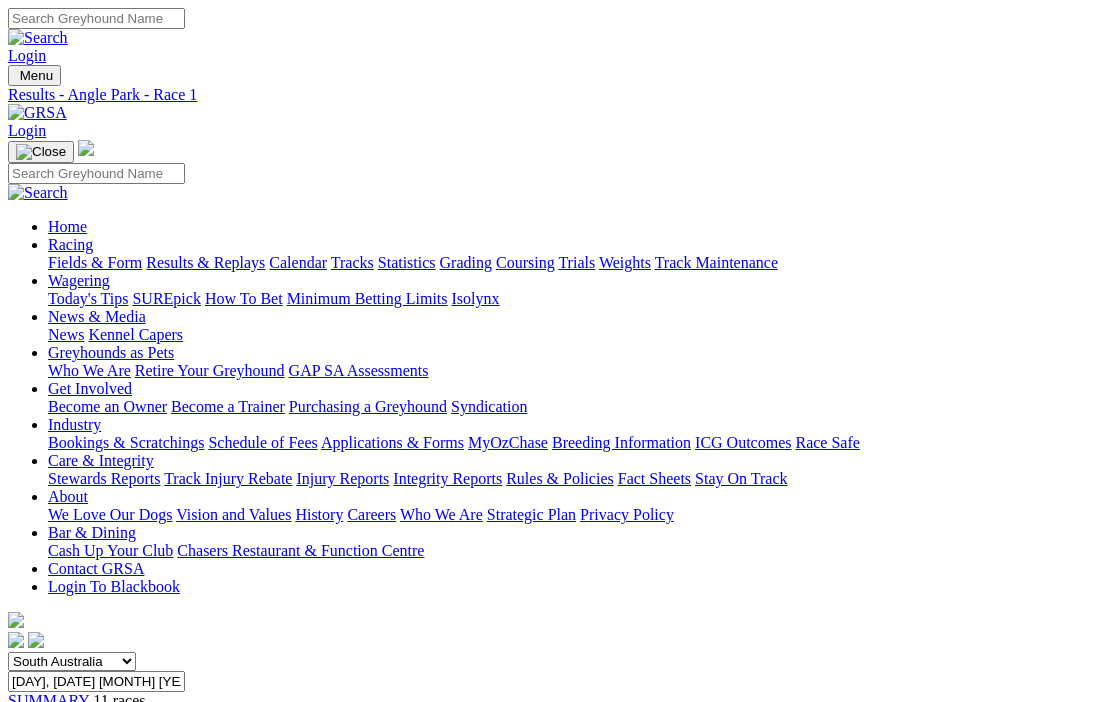click on "R2" at bounding box center [17, 736] 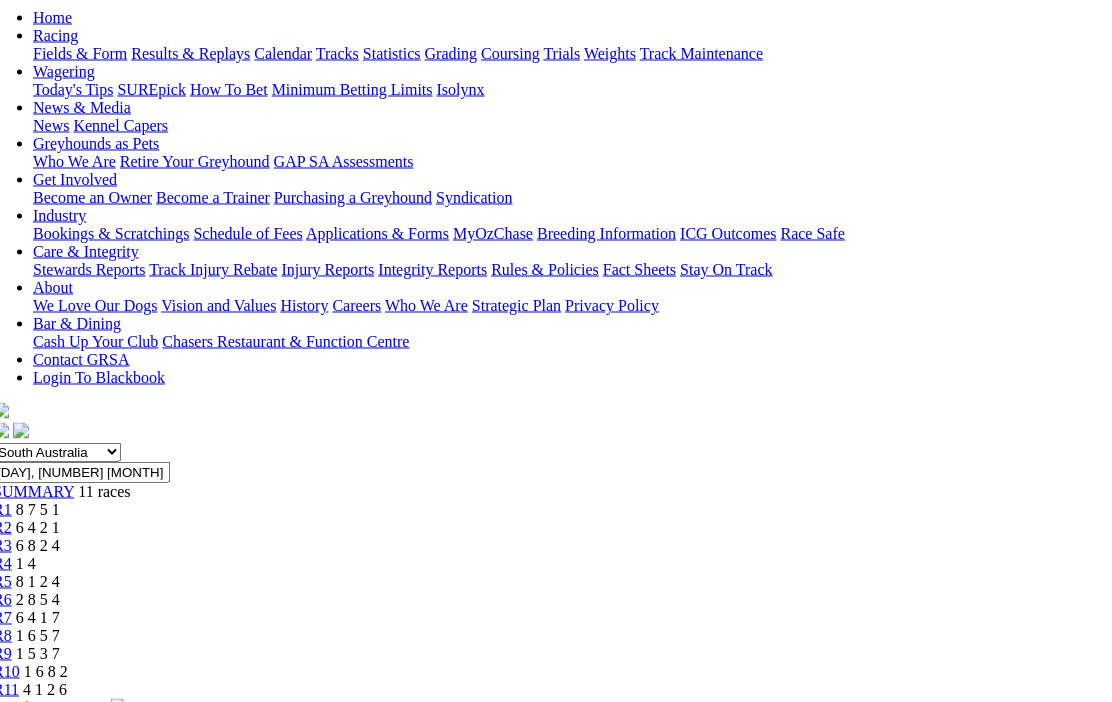 scroll, scrollTop: 177, scrollLeft: 17, axis: both 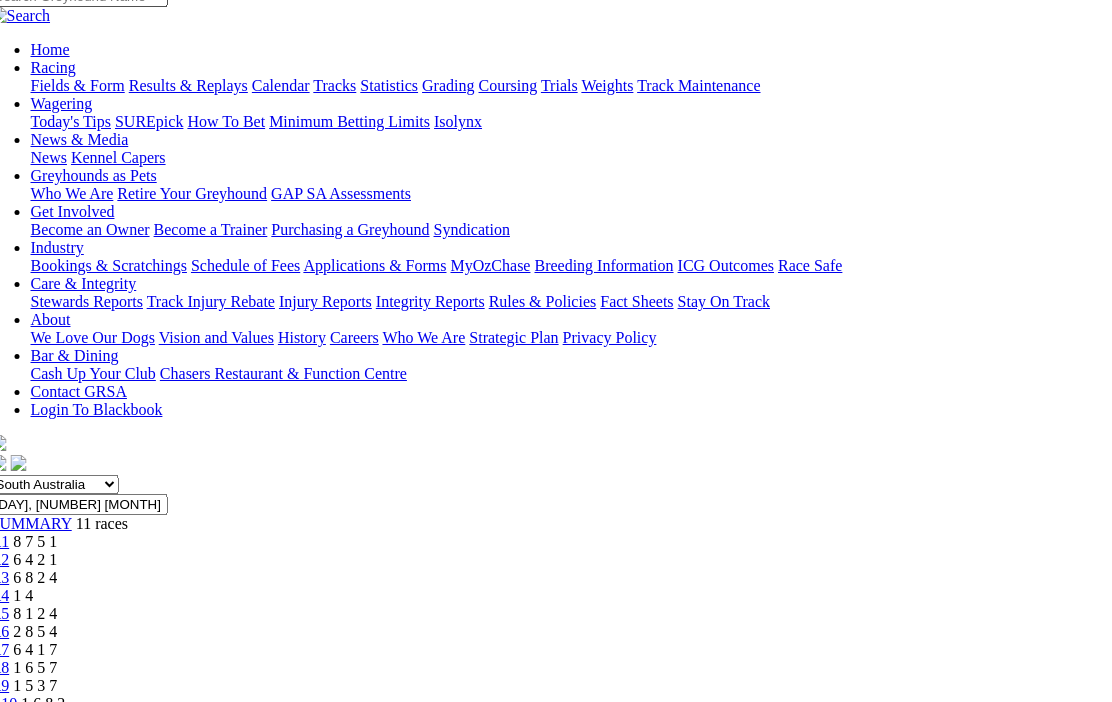 click on "R3" at bounding box center (0, 577) 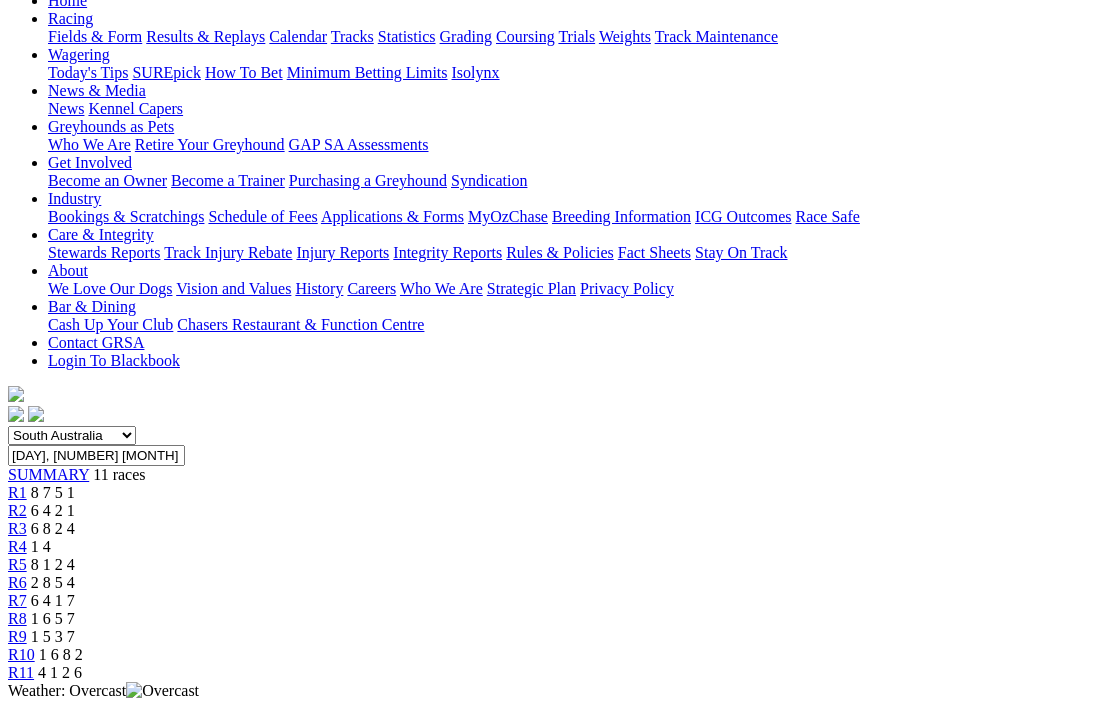 scroll, scrollTop: 219, scrollLeft: 0, axis: vertical 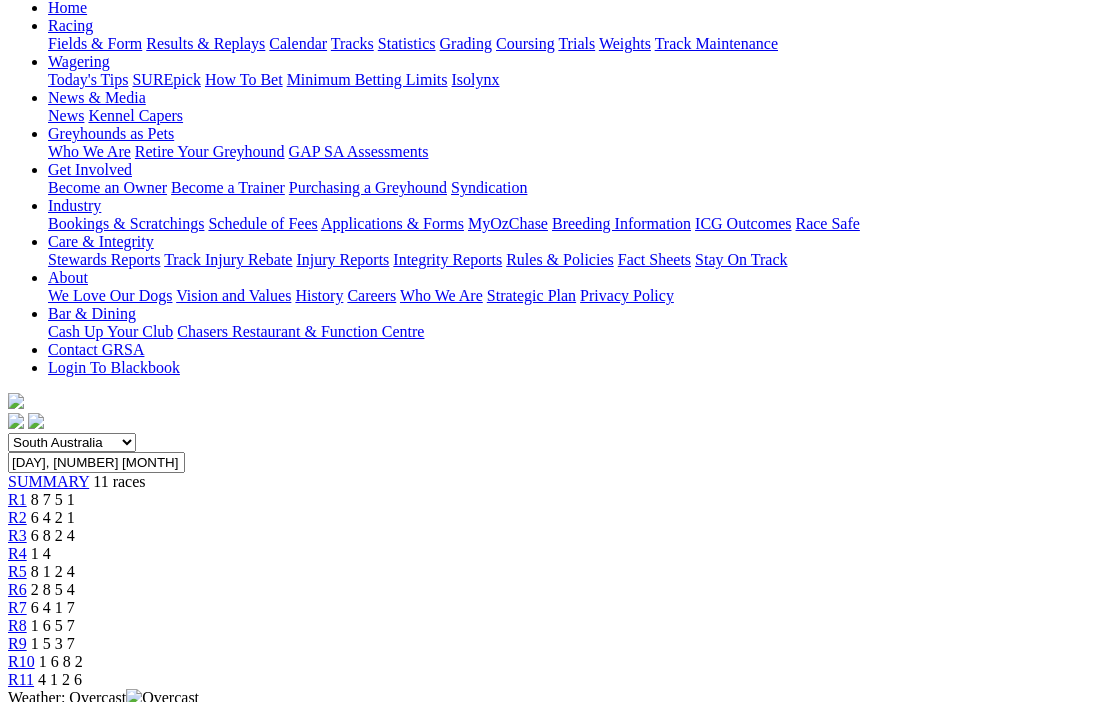 click on "1 4" at bounding box center [41, 553] 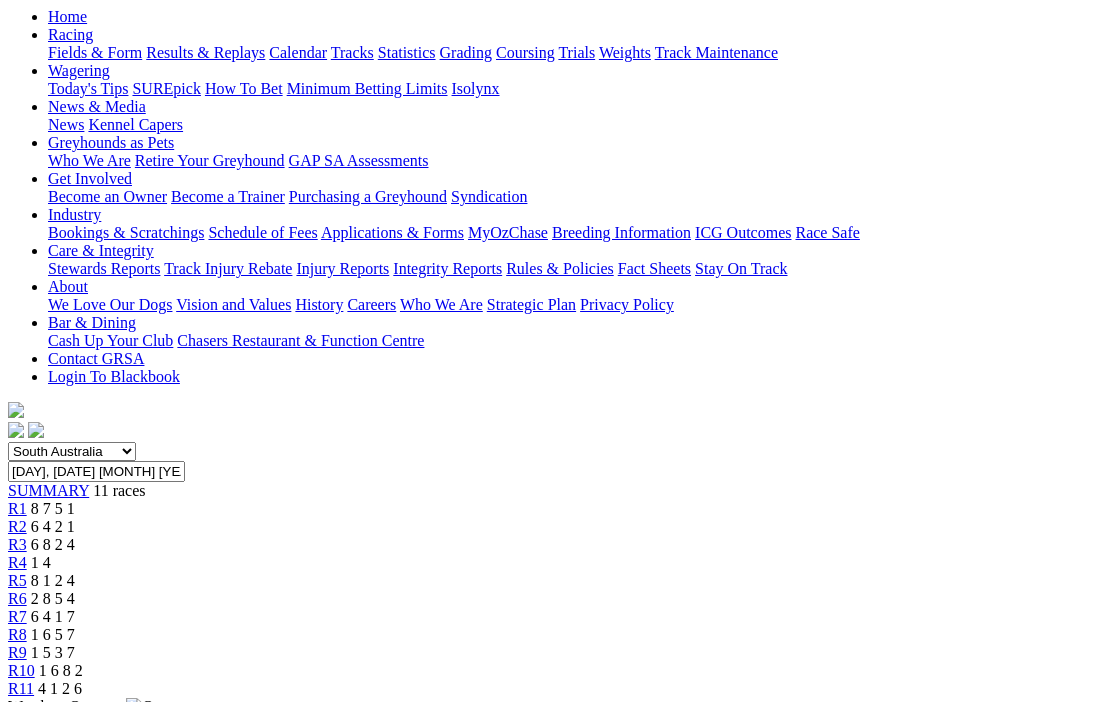 scroll, scrollTop: 205, scrollLeft: 0, axis: vertical 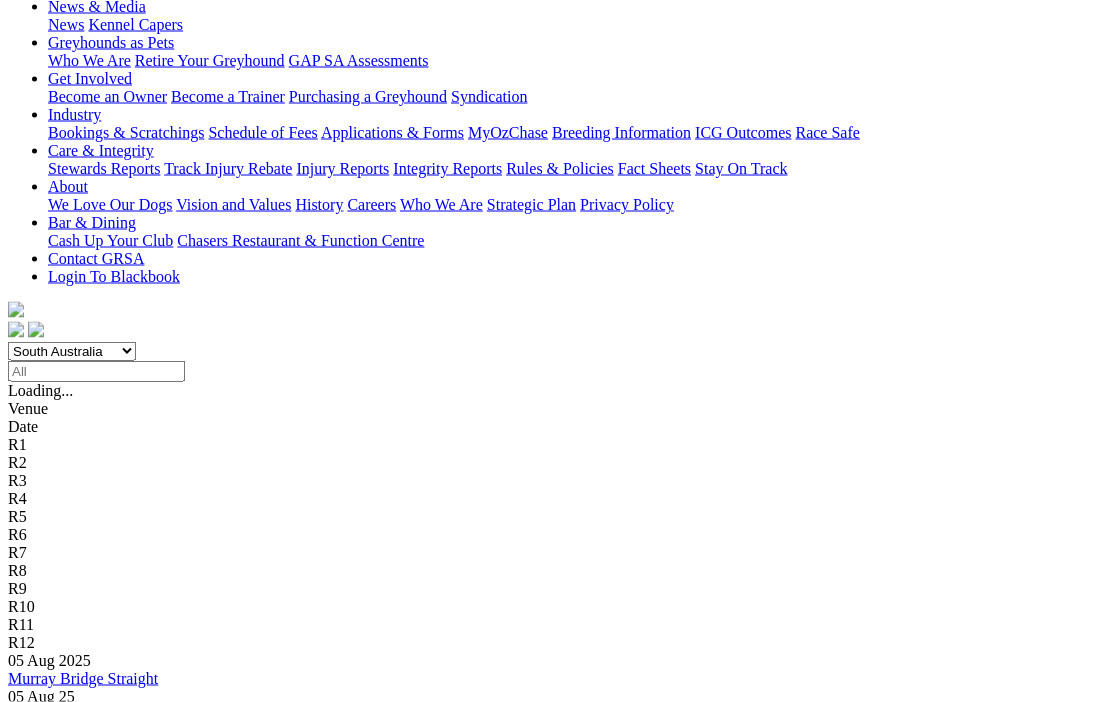 click on "5 8 9 2" at bounding box center [30, 2658] 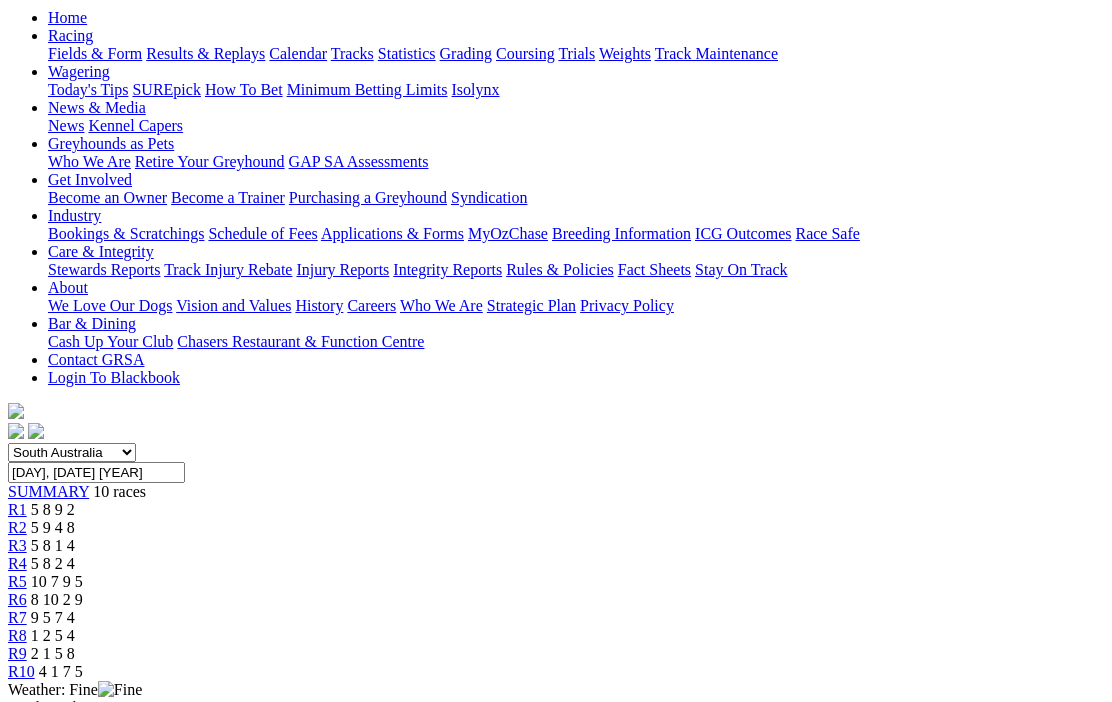 scroll, scrollTop: 208, scrollLeft: 0, axis: vertical 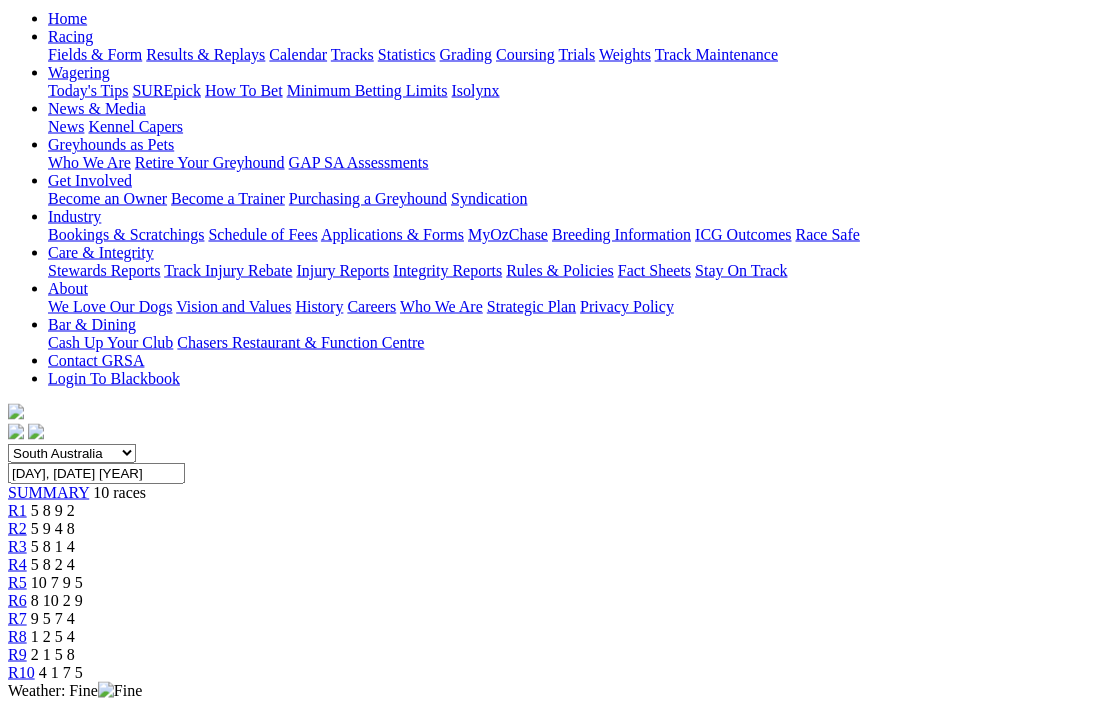 click on "R2" at bounding box center (17, 528) 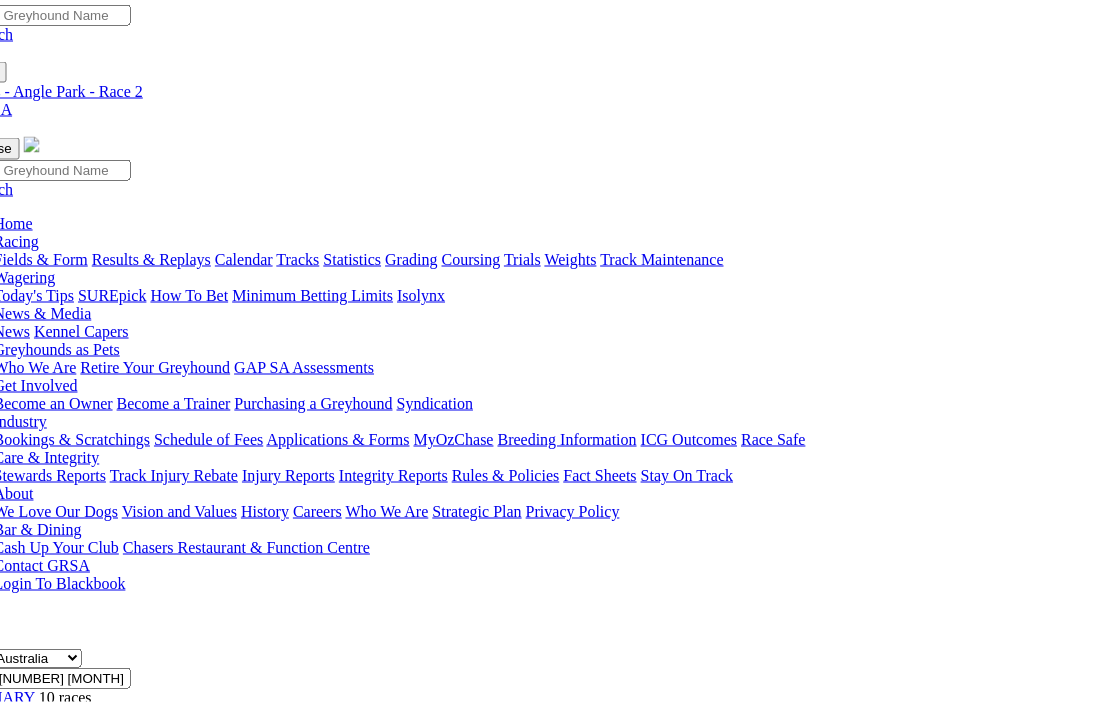scroll, scrollTop: 1, scrollLeft: 54, axis: both 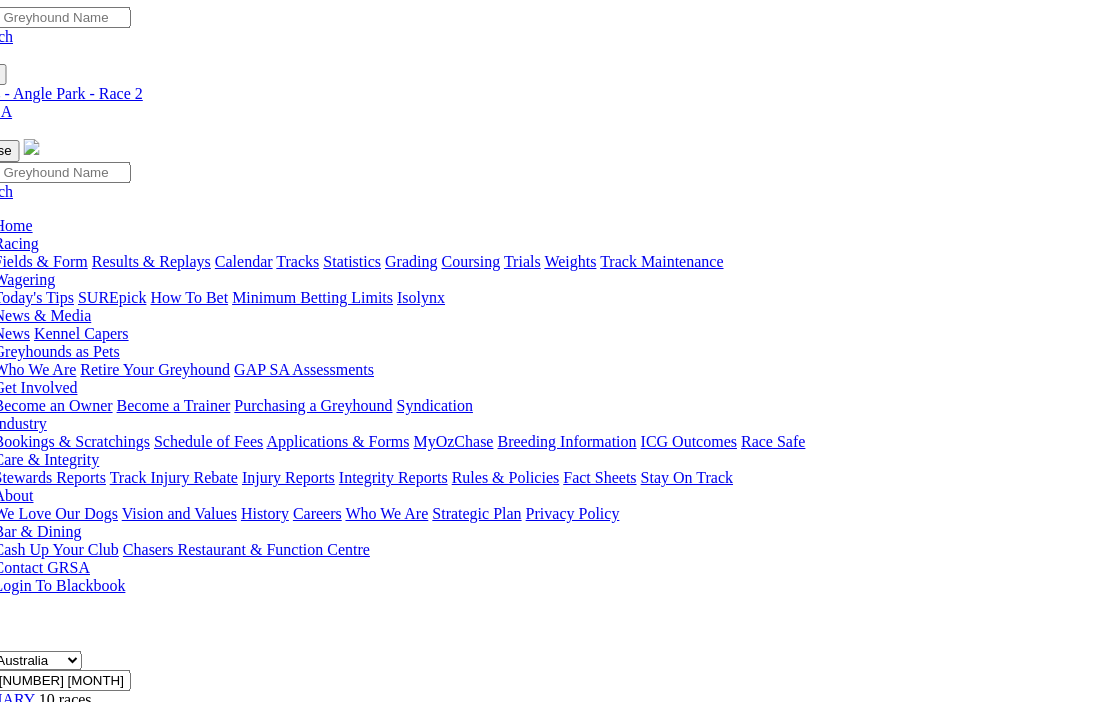 click on "5 8 1 4" at bounding box center [-1, 753] 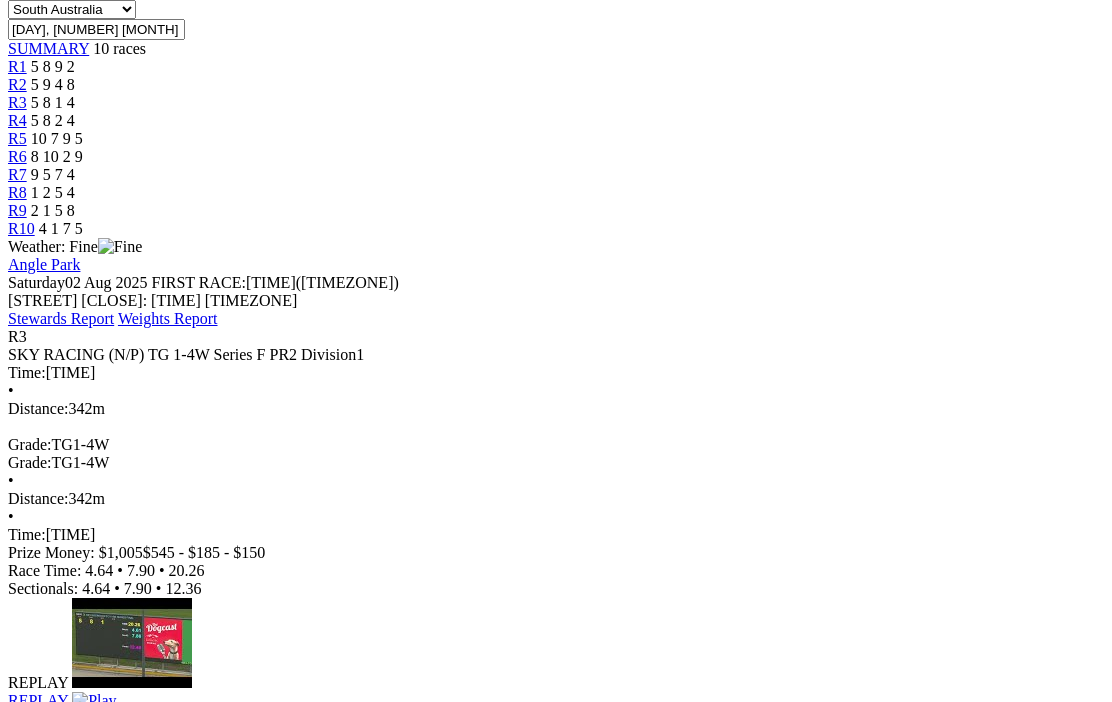 scroll, scrollTop: 645, scrollLeft: 0, axis: vertical 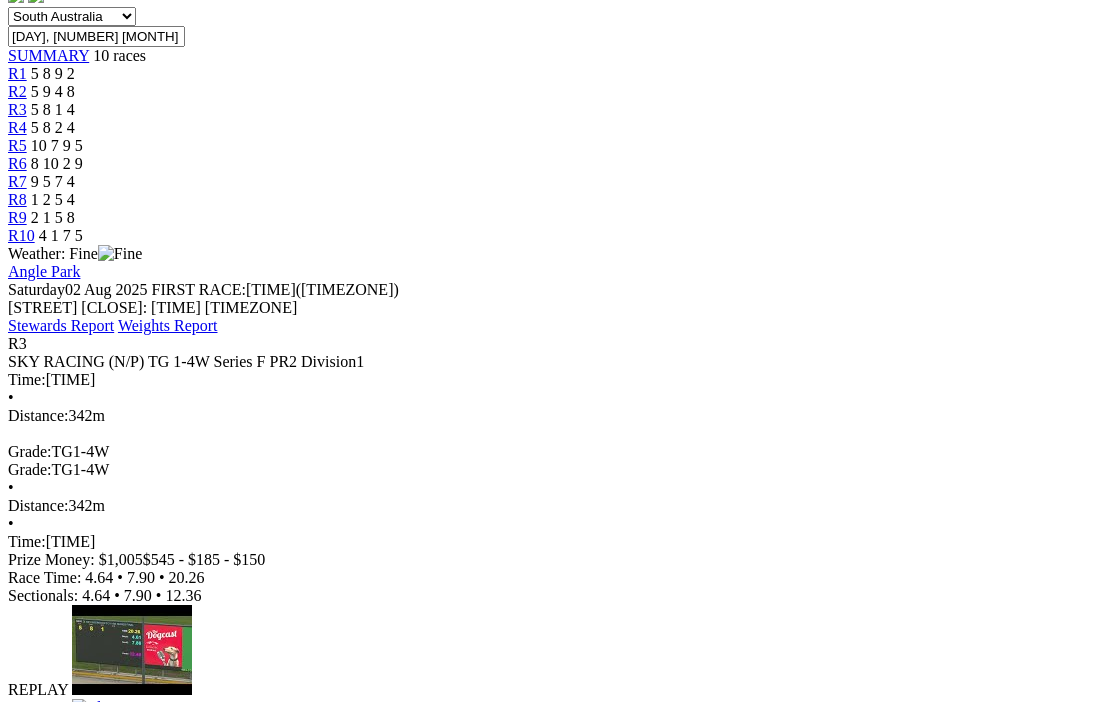 click on "Districts Dub" at bounding box center (126, 1158) 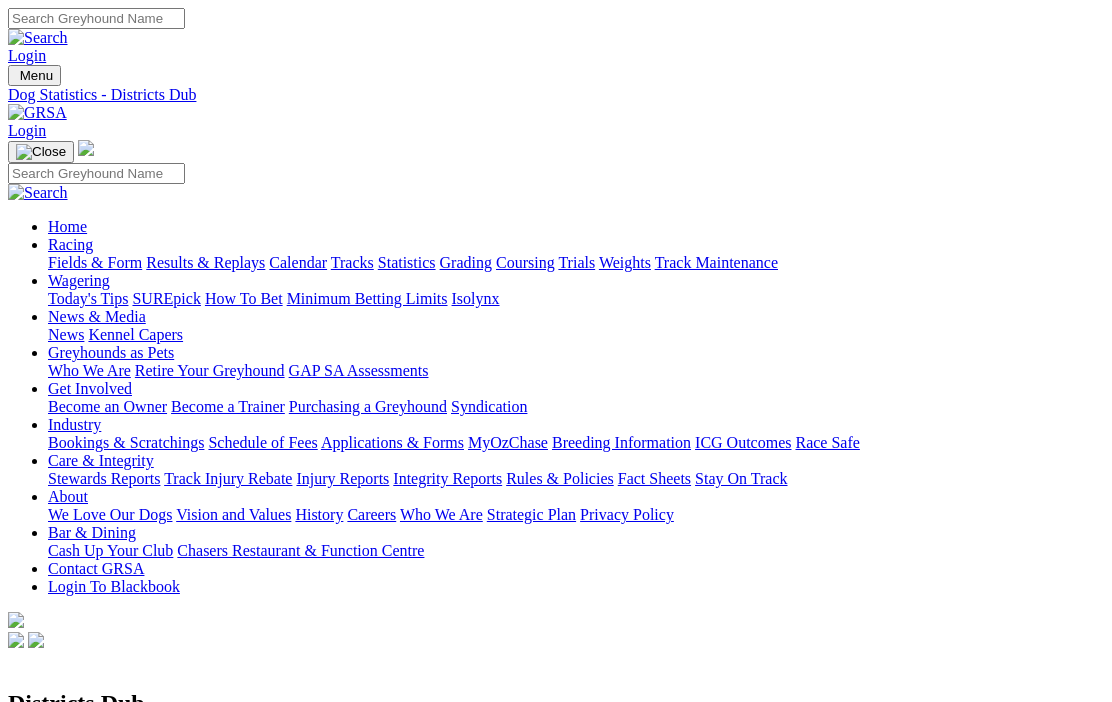 scroll, scrollTop: 0, scrollLeft: 0, axis: both 